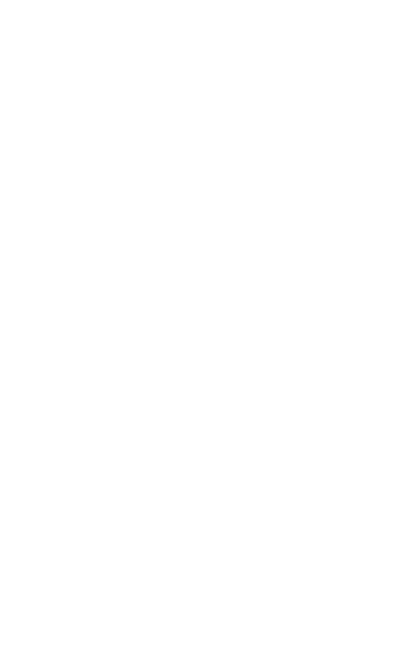 scroll, scrollTop: 0, scrollLeft: 0, axis: both 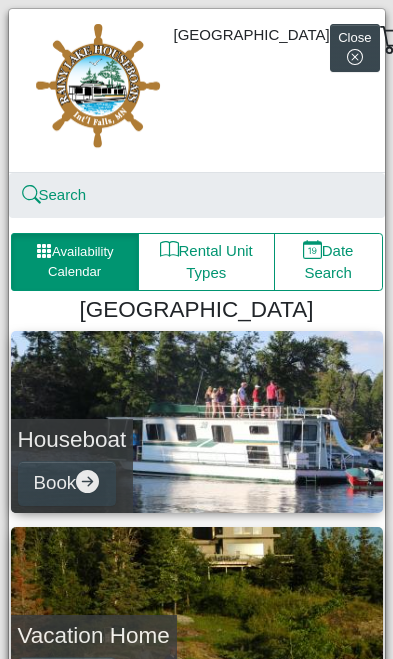 click on "Availability Calendar" at bounding box center [75, 262] 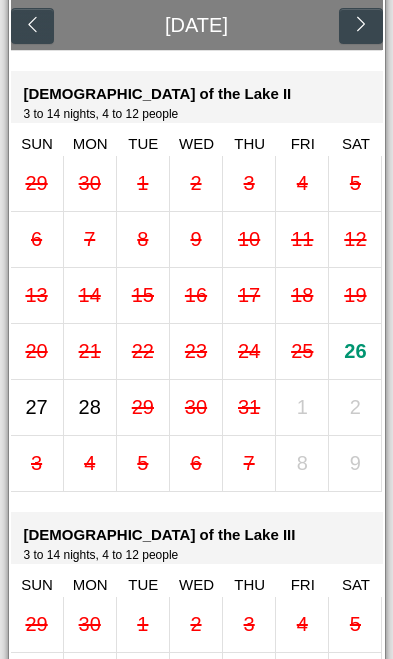scroll, scrollTop: 10935, scrollLeft: 0, axis: vertical 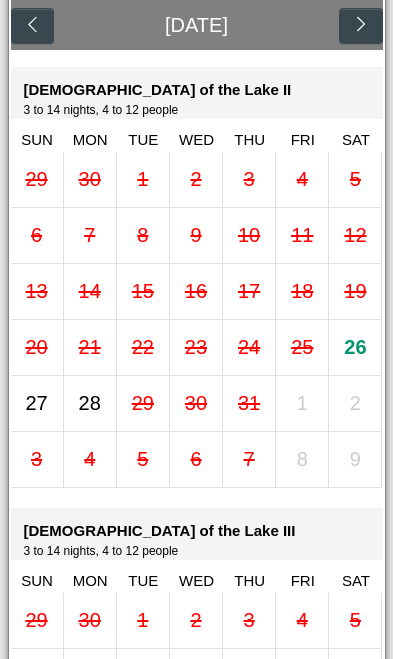 click at bounding box center (360, 26) 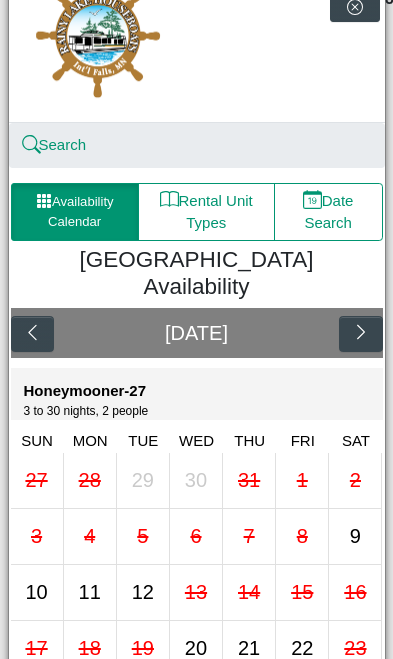 scroll, scrollTop: 45, scrollLeft: 0, axis: vertical 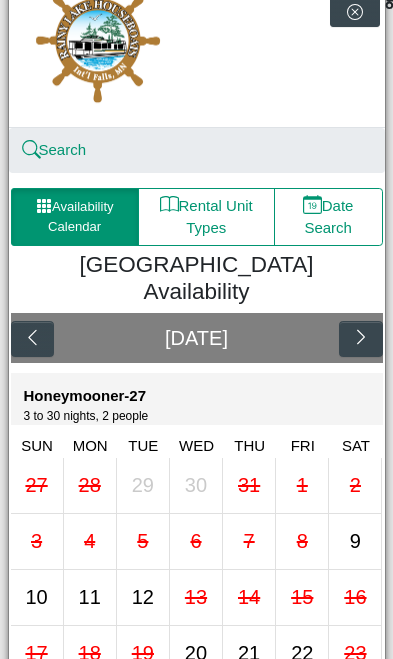 click on "Rental Unit Types" at bounding box center [206, 217] 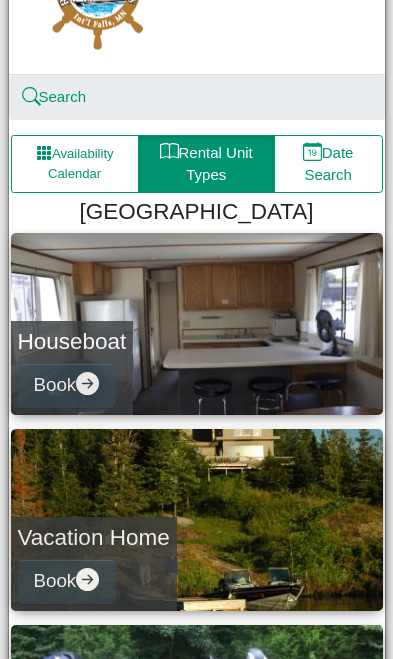 scroll, scrollTop: 104, scrollLeft: 0, axis: vertical 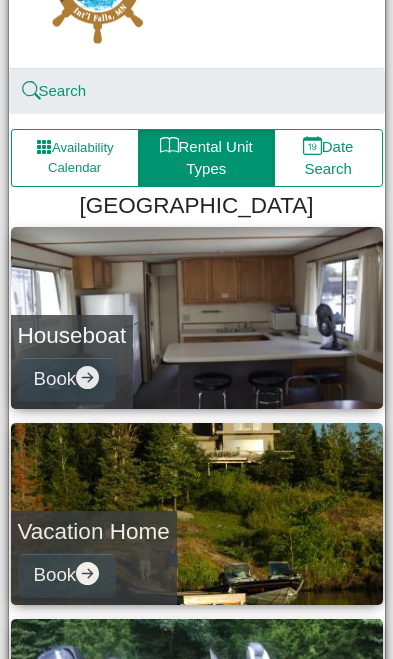 click on "Book" at bounding box center (67, 379) 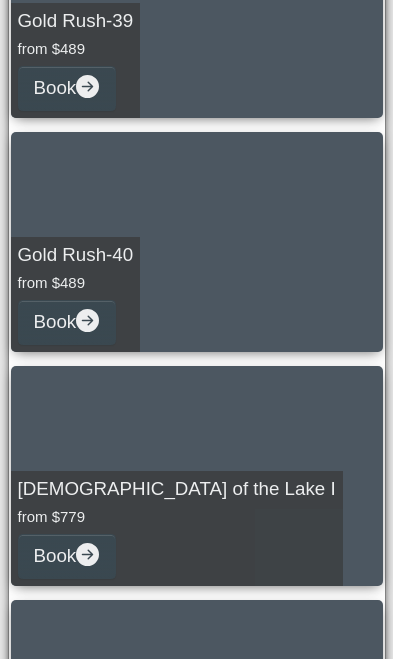 scroll, scrollTop: 5346, scrollLeft: 0, axis: vertical 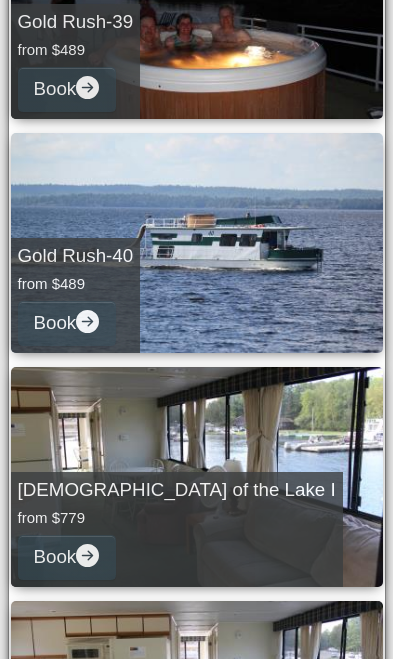 click 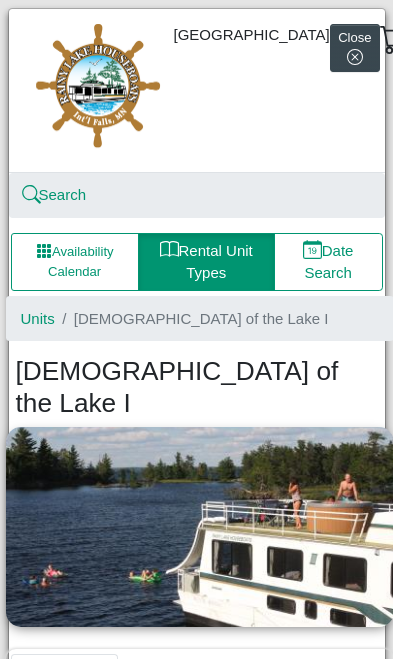 scroll, scrollTop: 0, scrollLeft: 0, axis: both 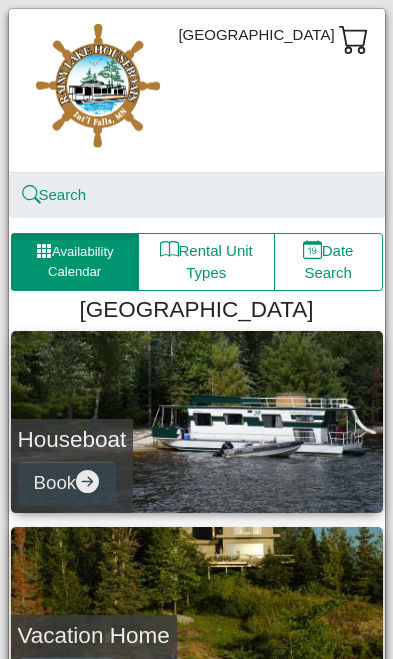 click on "Book" at bounding box center (67, 483) 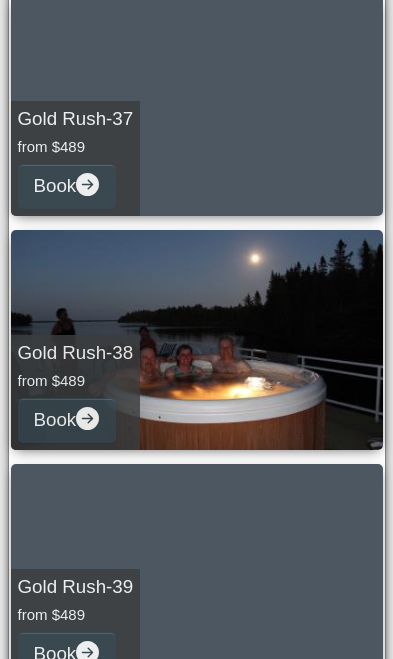 scroll, scrollTop: 4756, scrollLeft: 0, axis: vertical 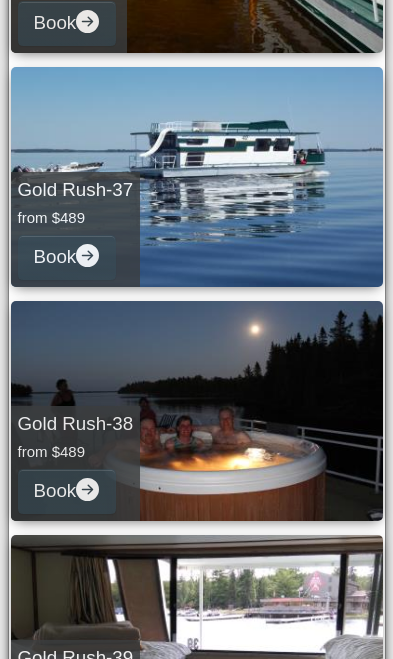 click on "Book" at bounding box center (67, 257) 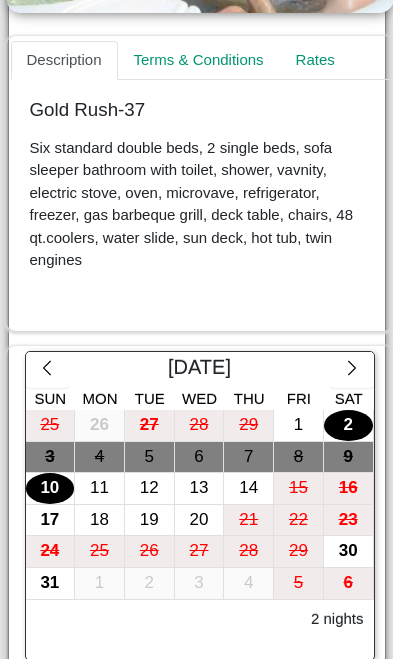 scroll, scrollTop: 575, scrollLeft: 0, axis: vertical 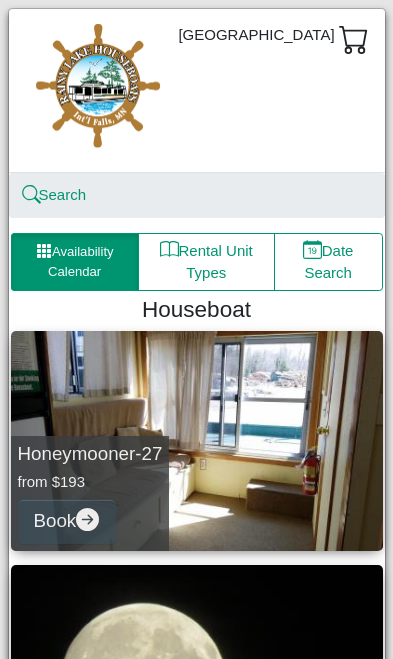 click on "Book" at bounding box center [67, 521] 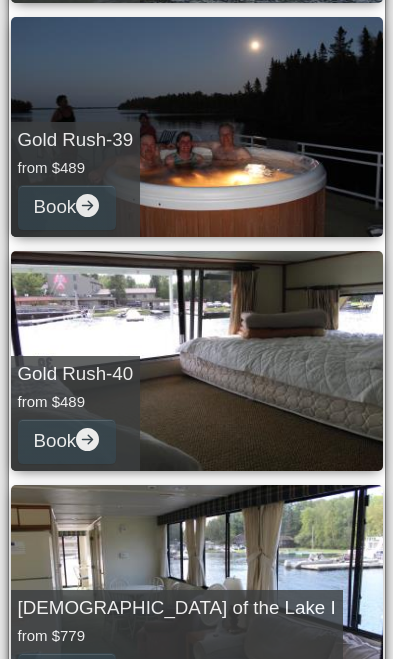 scroll, scrollTop: 5238, scrollLeft: 0, axis: vertical 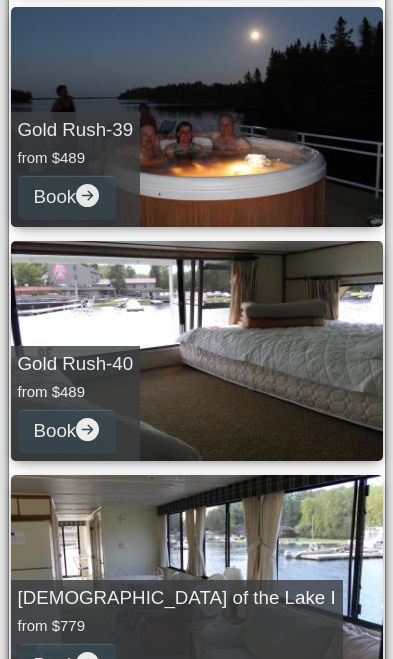 click 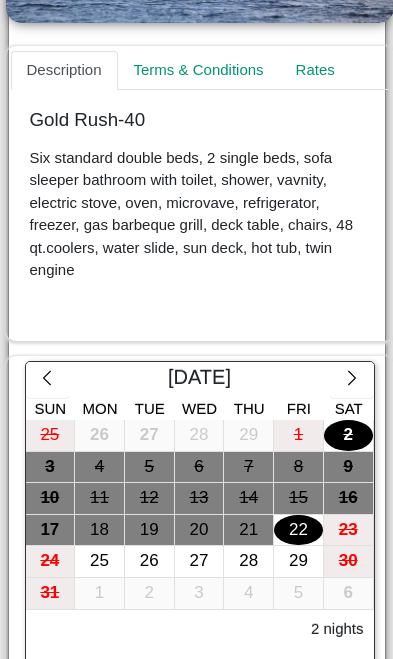 scroll, scrollTop: 571, scrollLeft: 0, axis: vertical 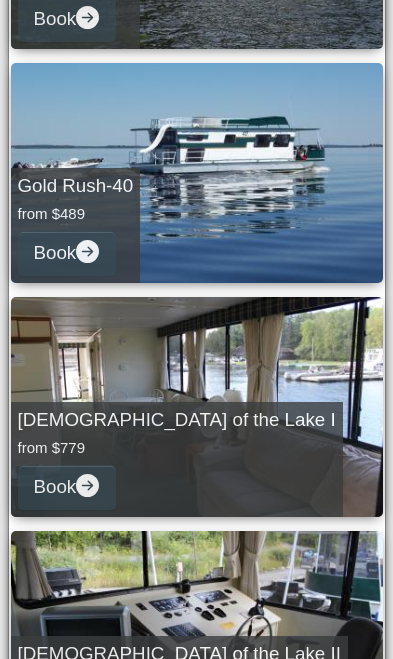 click 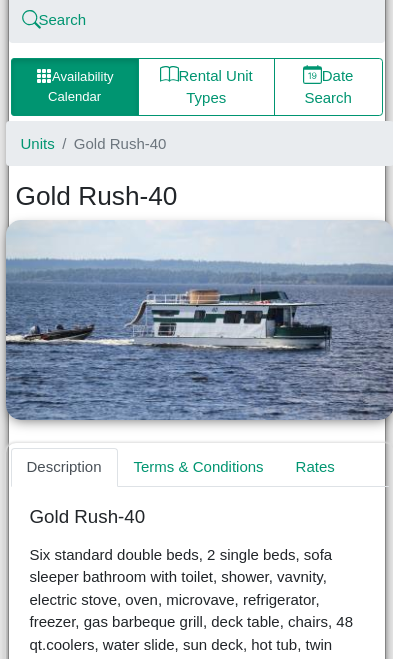 scroll, scrollTop: 173, scrollLeft: 0, axis: vertical 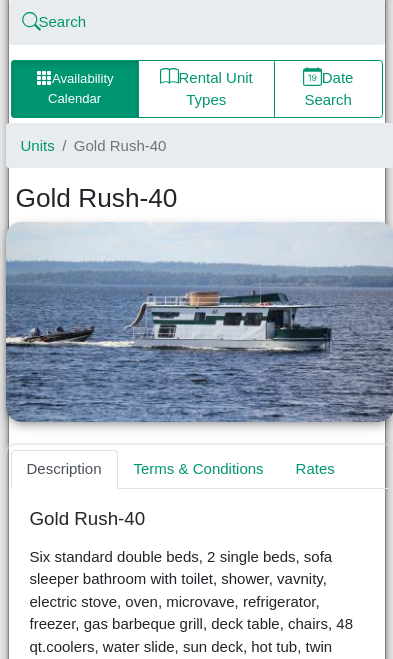 click on "Rental Unit Types" at bounding box center (206, 89) 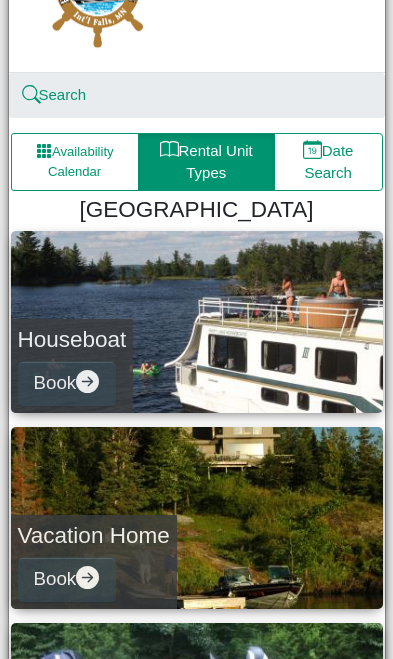 scroll, scrollTop: 92, scrollLeft: 0, axis: vertical 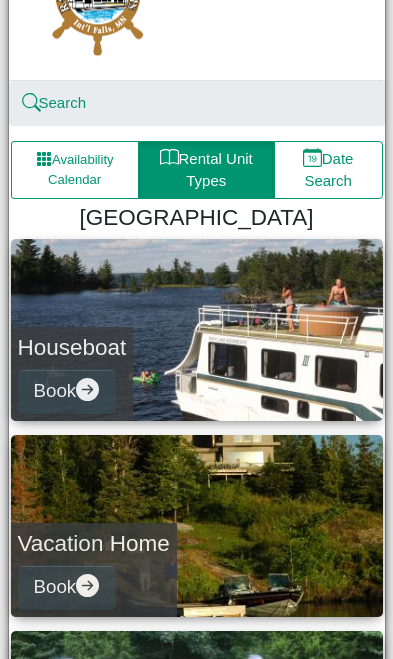 click on "Houseboat  Book" at bounding box center [197, 330] 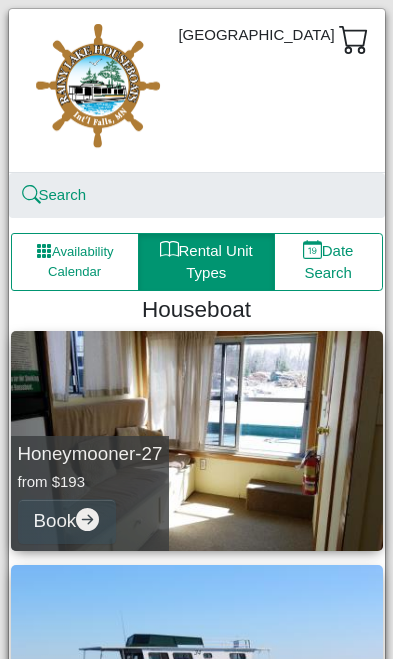 scroll, scrollTop: 0, scrollLeft: 0, axis: both 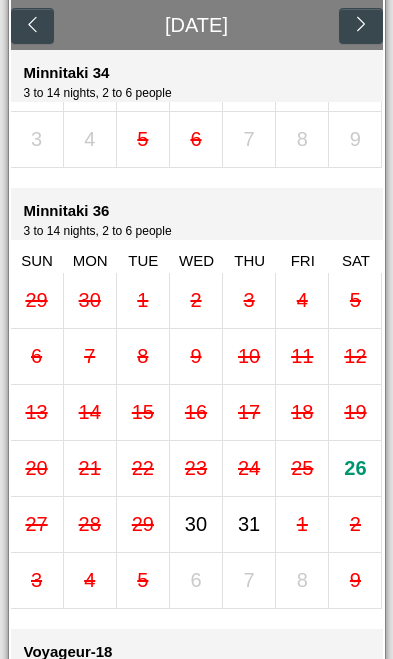 click 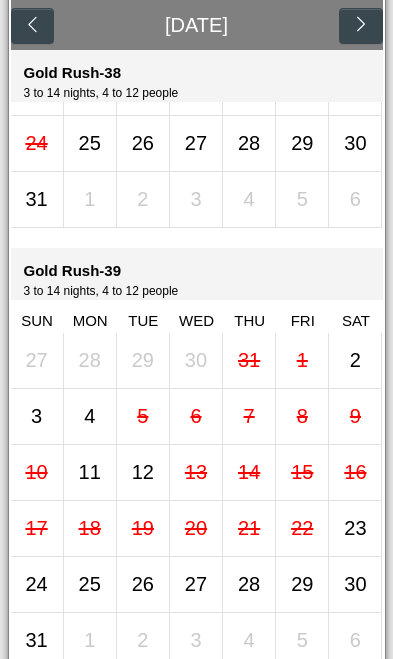 scroll, scrollTop: 9463, scrollLeft: 0, axis: vertical 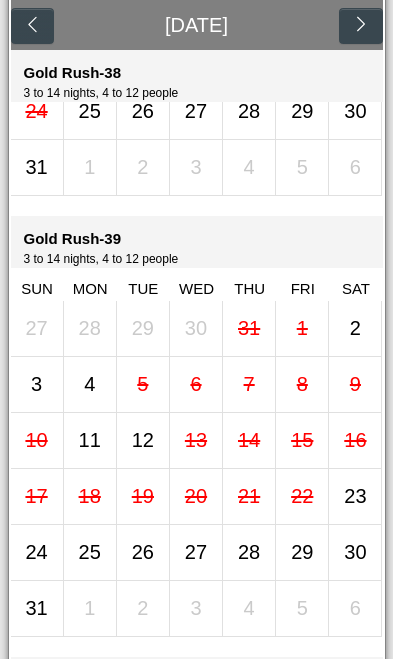 click on "23" at bounding box center [355, 496] 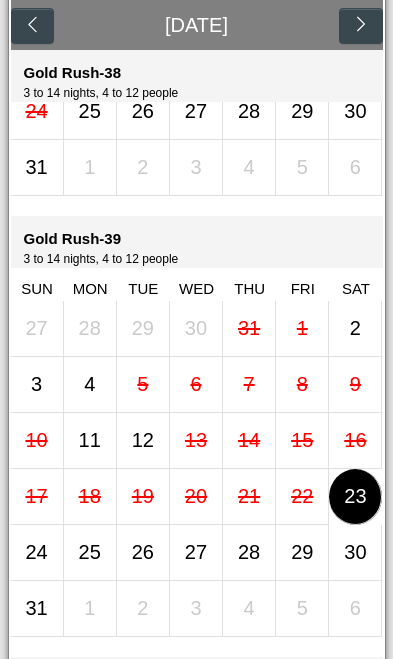 click on "28" at bounding box center (249, 552) 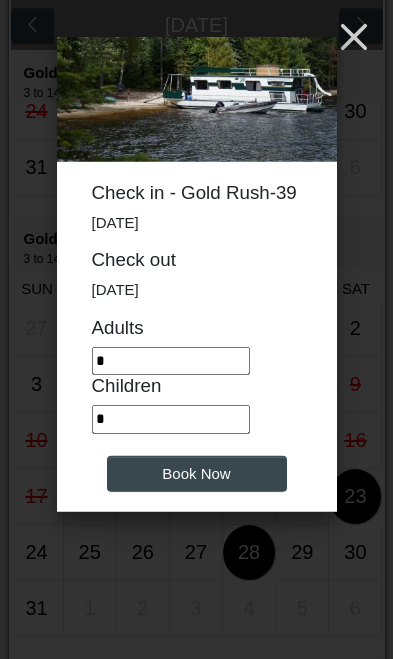 click 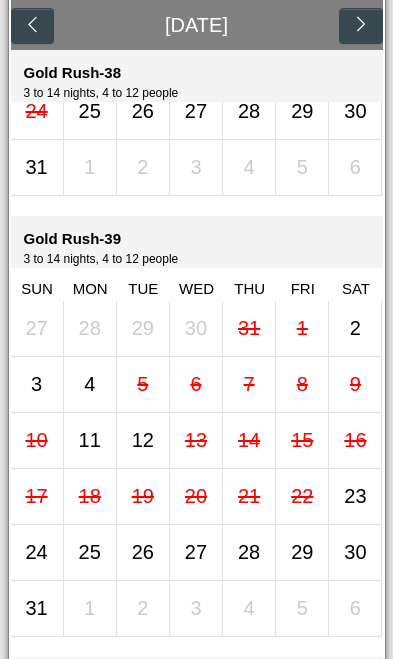 click on "23" at bounding box center [355, 496] 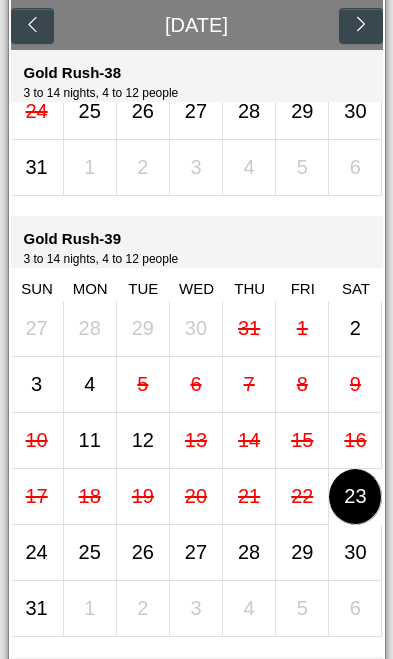 click on "29" at bounding box center [302, 552] 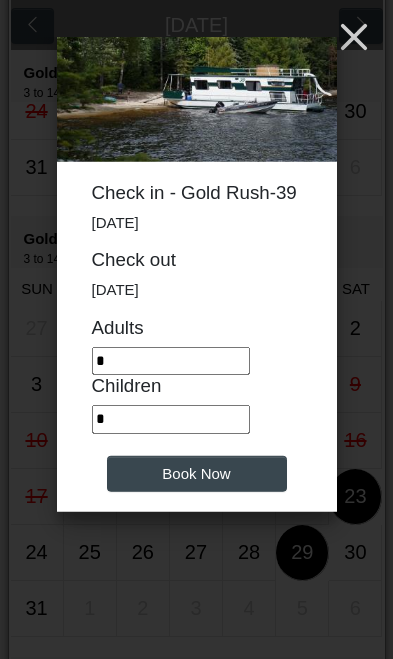 click on "Book Now" at bounding box center (197, 474) 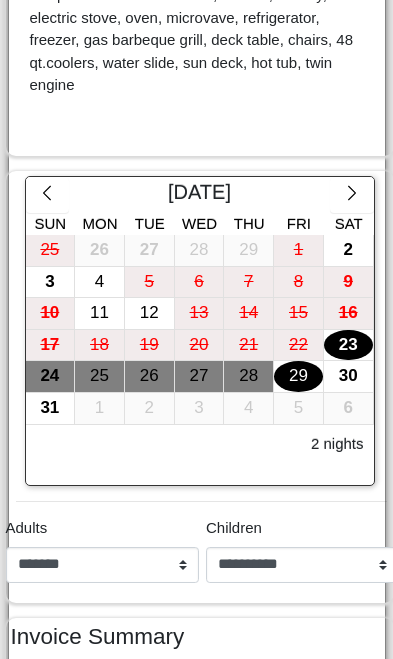 scroll, scrollTop: 758, scrollLeft: 0, axis: vertical 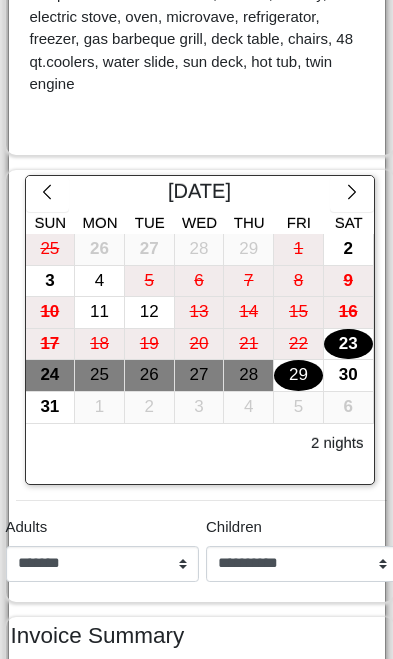 click on "23" at bounding box center [348, 344] 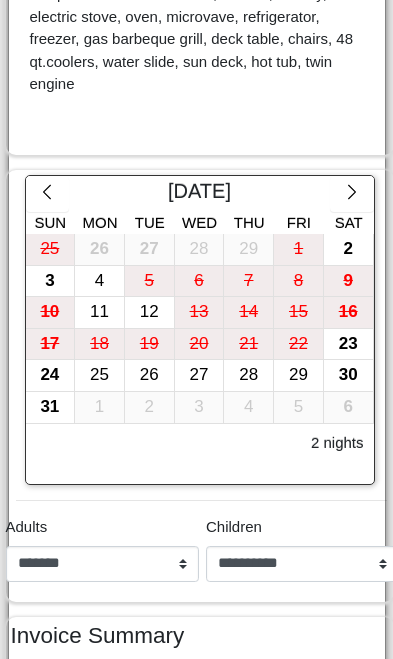 click on "26" at bounding box center [149, 375] 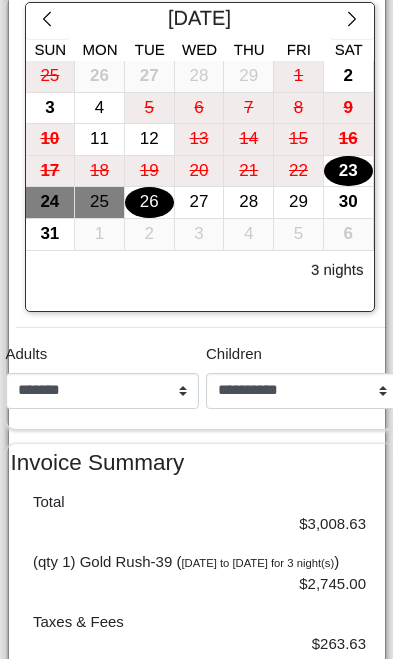 scroll, scrollTop: 933, scrollLeft: 0, axis: vertical 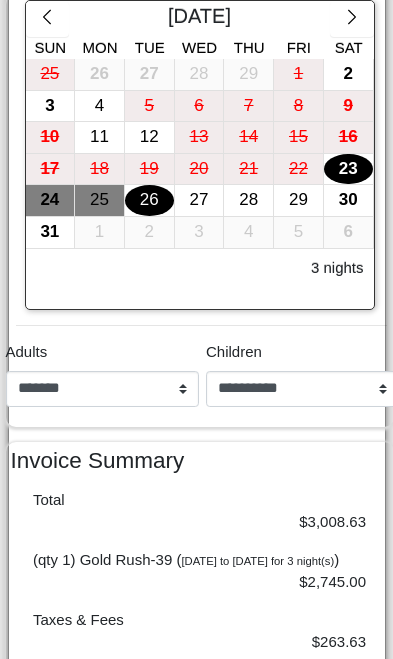 click on "23" at bounding box center (348, 169) 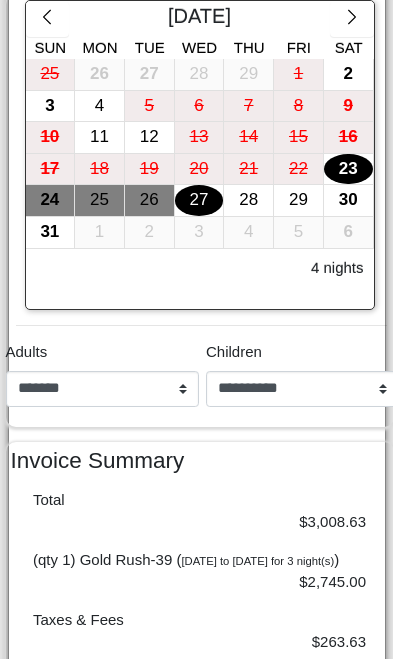 click on "27" at bounding box center [199, 200] 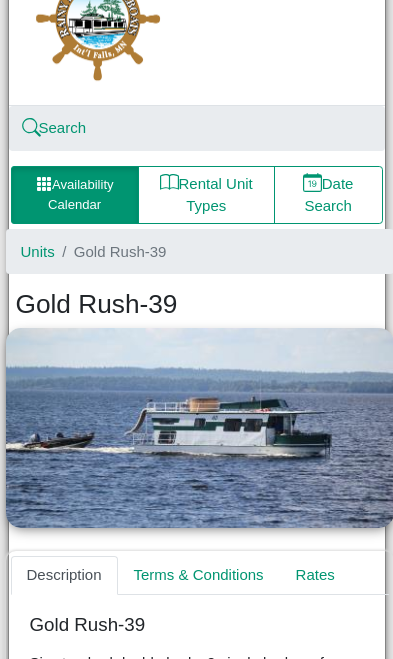 scroll, scrollTop: 65, scrollLeft: 0, axis: vertical 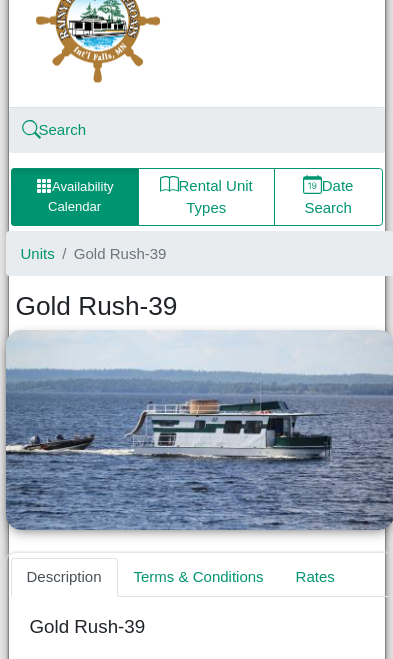 click on "Availability Calendar" at bounding box center [75, 197] 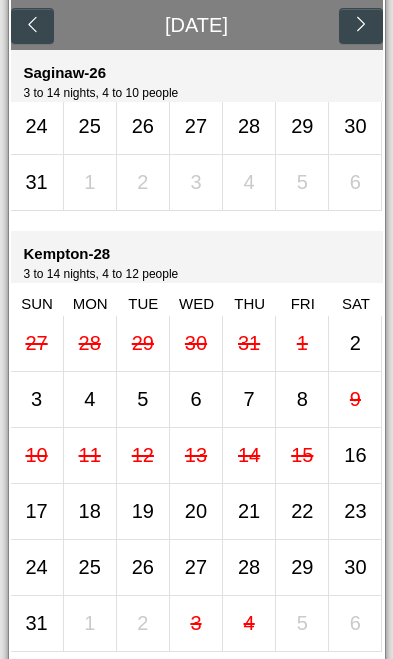 scroll, scrollTop: 6365, scrollLeft: 0, axis: vertical 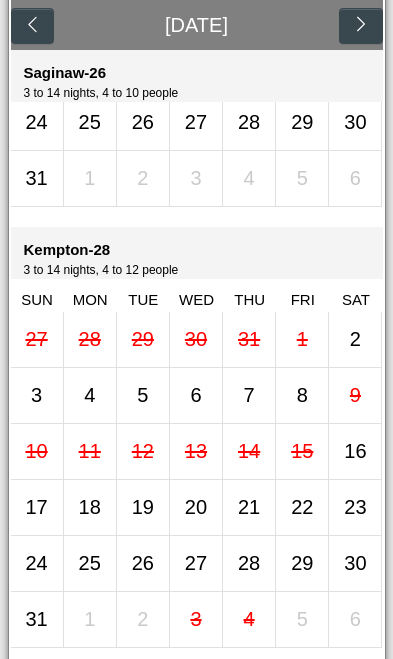 click on "16" at bounding box center (355, 451) 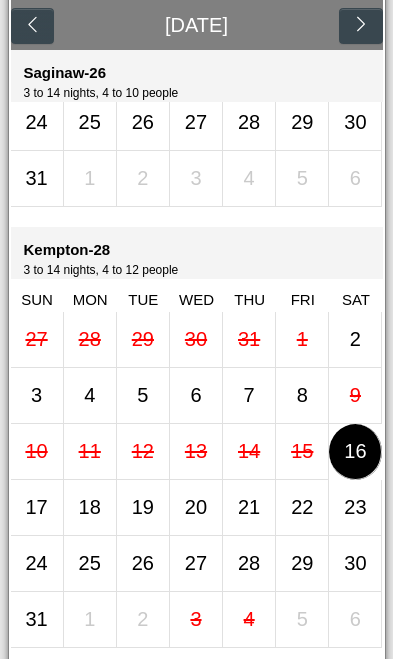 click on "21" at bounding box center [249, 507] 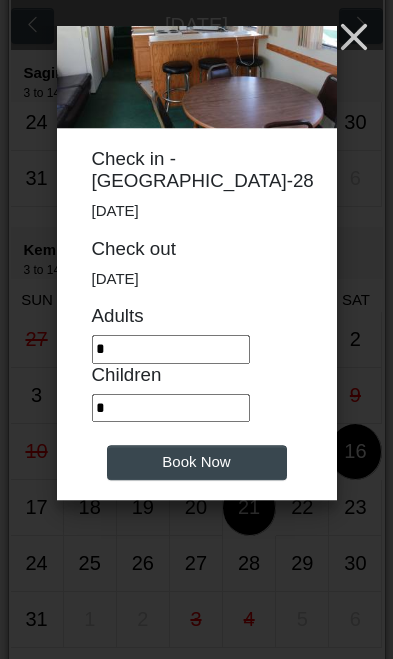 click on "Book Now" at bounding box center [197, 463] 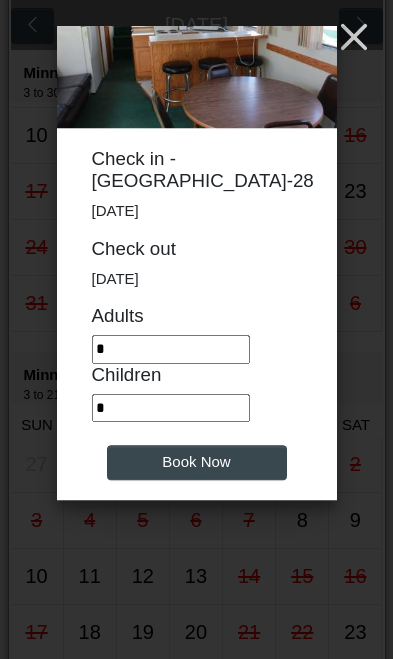 select on "*" 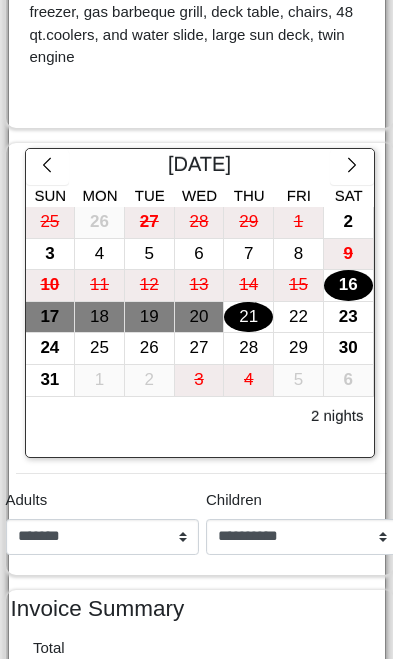 scroll, scrollTop: 784, scrollLeft: 0, axis: vertical 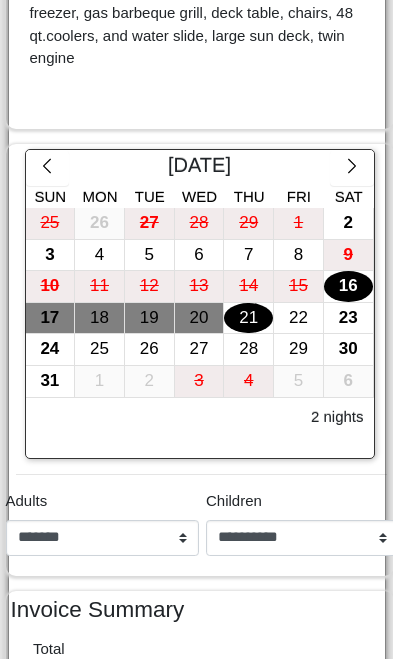 click on "16" at bounding box center [348, 286] 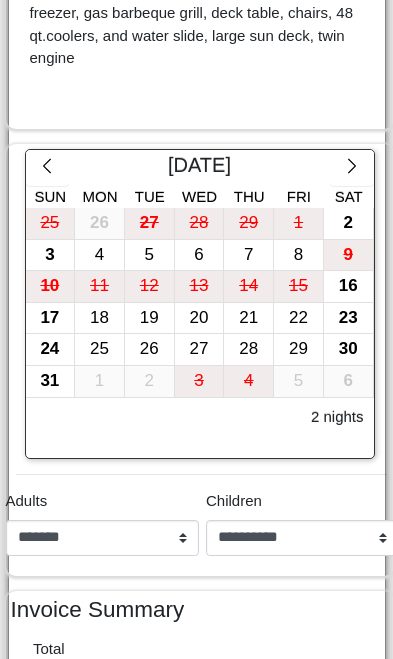 click on "22" at bounding box center [298, 318] 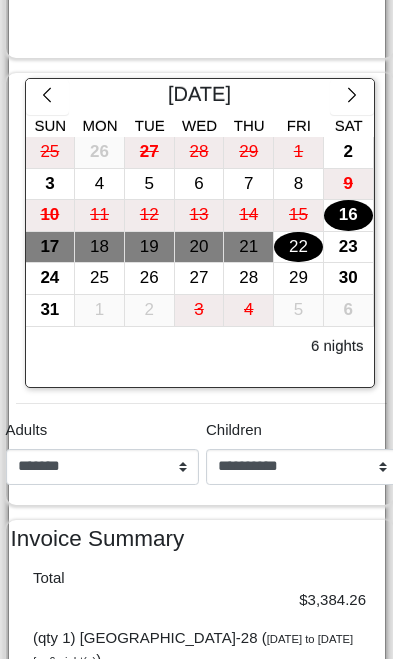 scroll, scrollTop: 855, scrollLeft: 0, axis: vertical 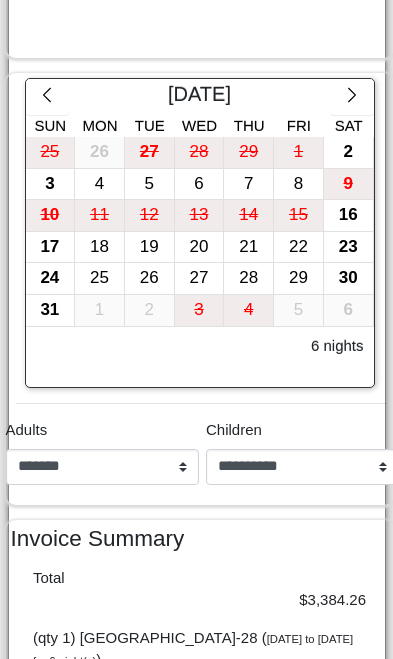 click on "28" at bounding box center (248, 278) 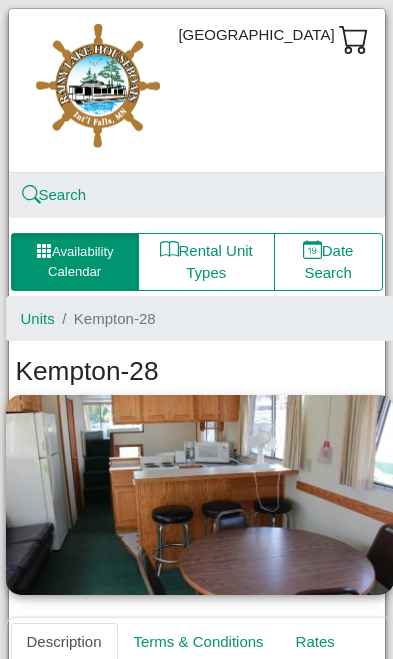 scroll, scrollTop: 0, scrollLeft: 0, axis: both 